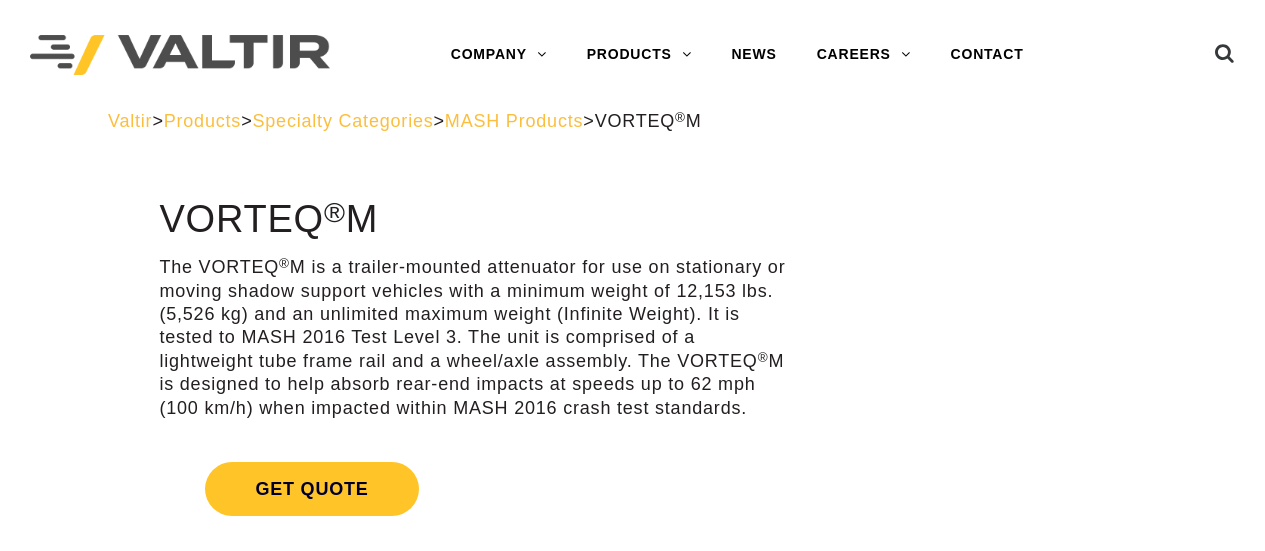 scroll, scrollTop: 0, scrollLeft: 0, axis: both 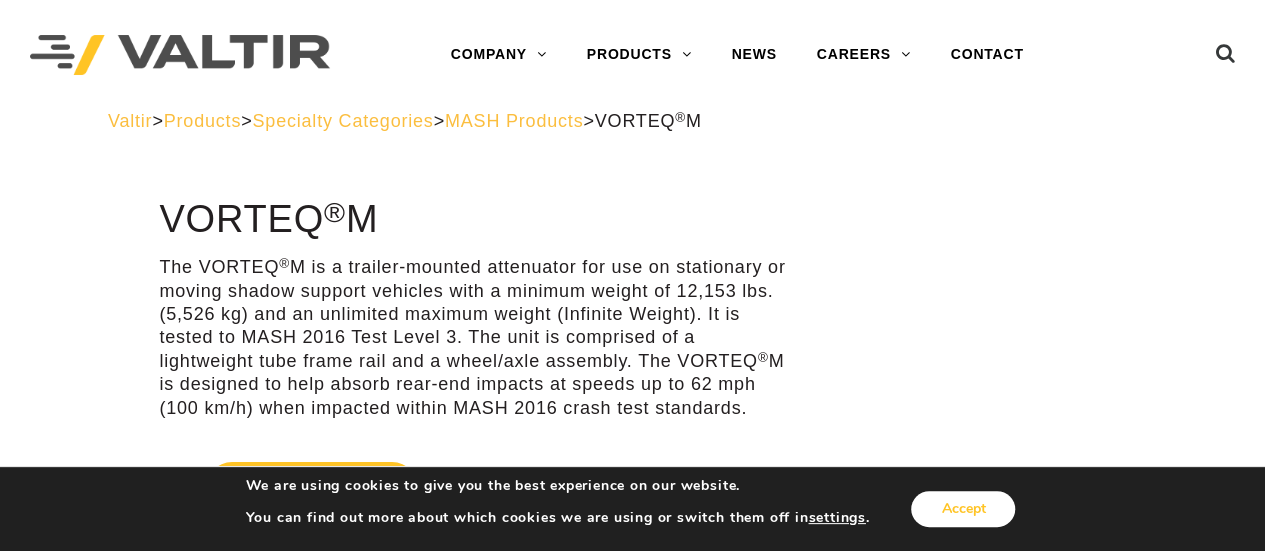 click on "Accept" at bounding box center (963, 509) 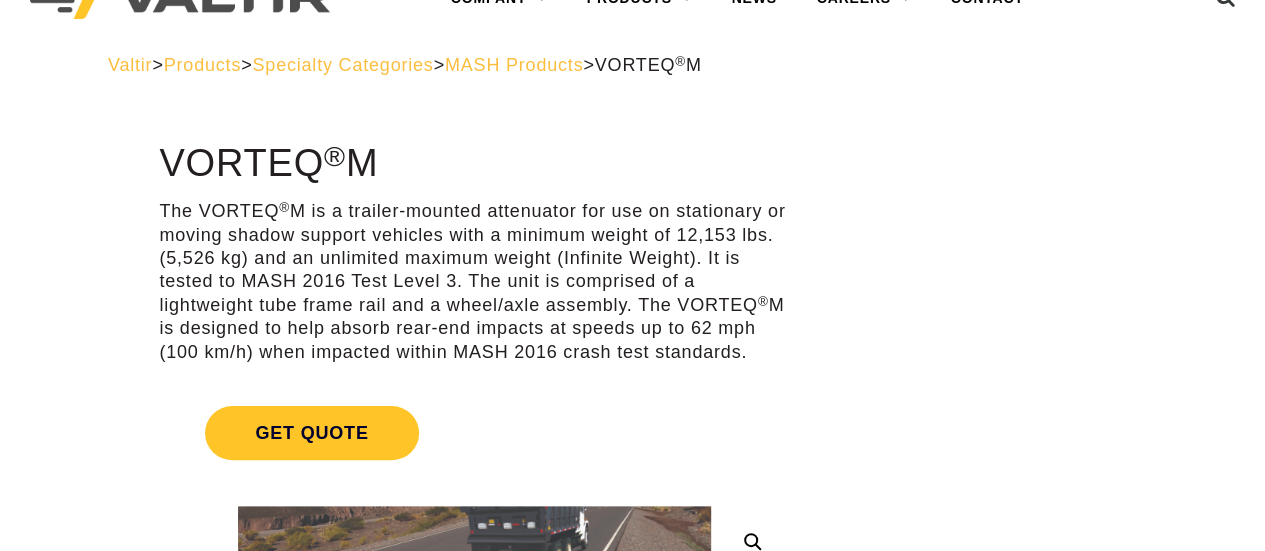 scroll, scrollTop: 0, scrollLeft: 0, axis: both 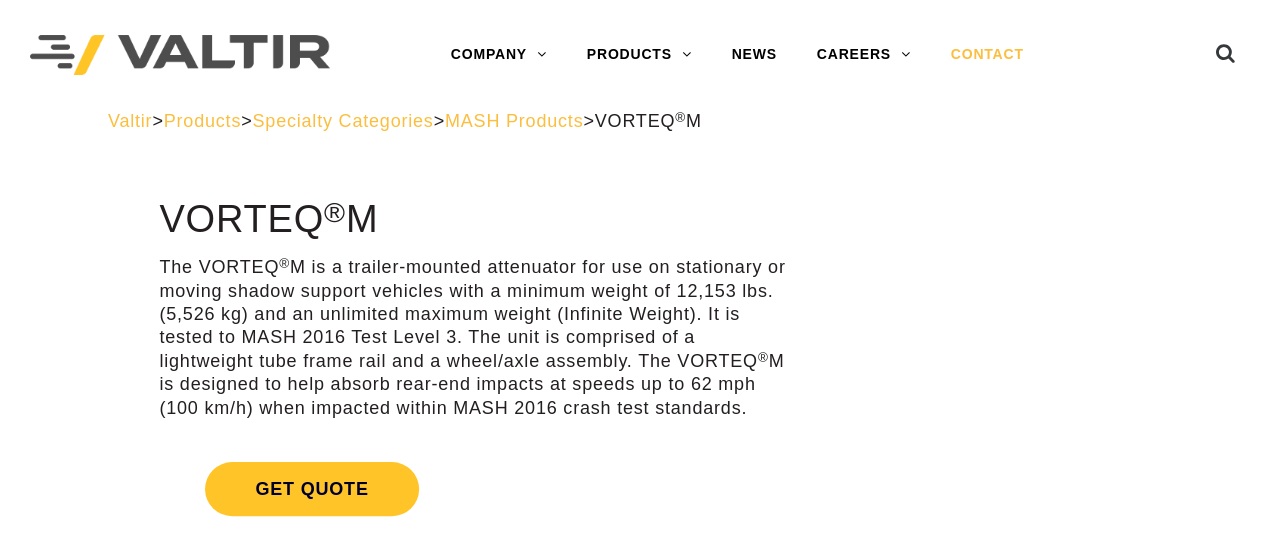 click on "CONTACT" at bounding box center [987, 55] 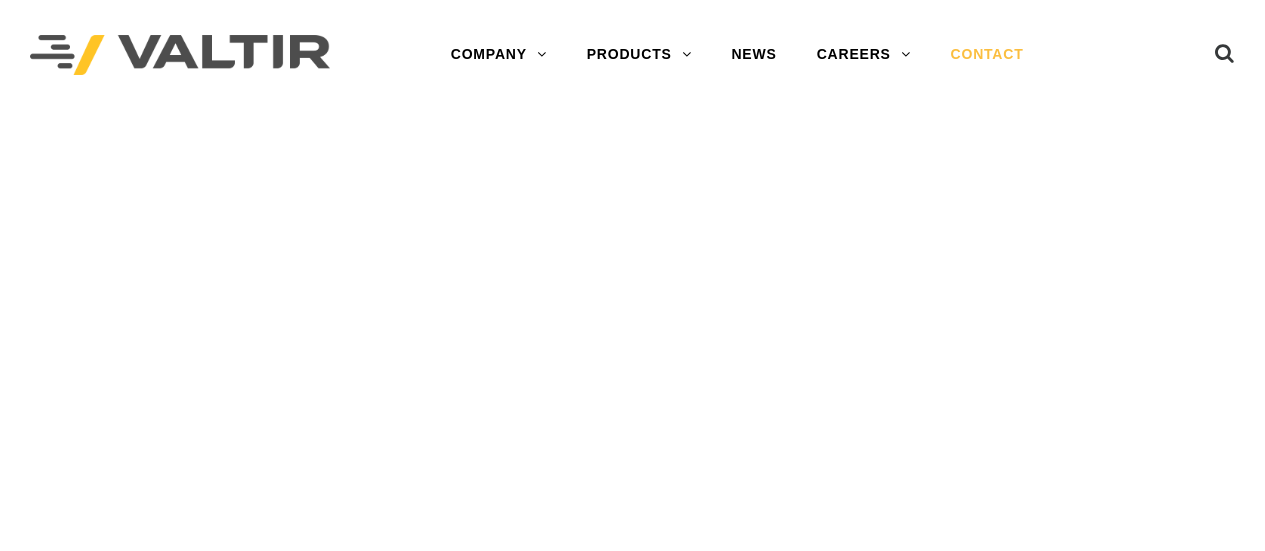 scroll, scrollTop: 0, scrollLeft: 0, axis: both 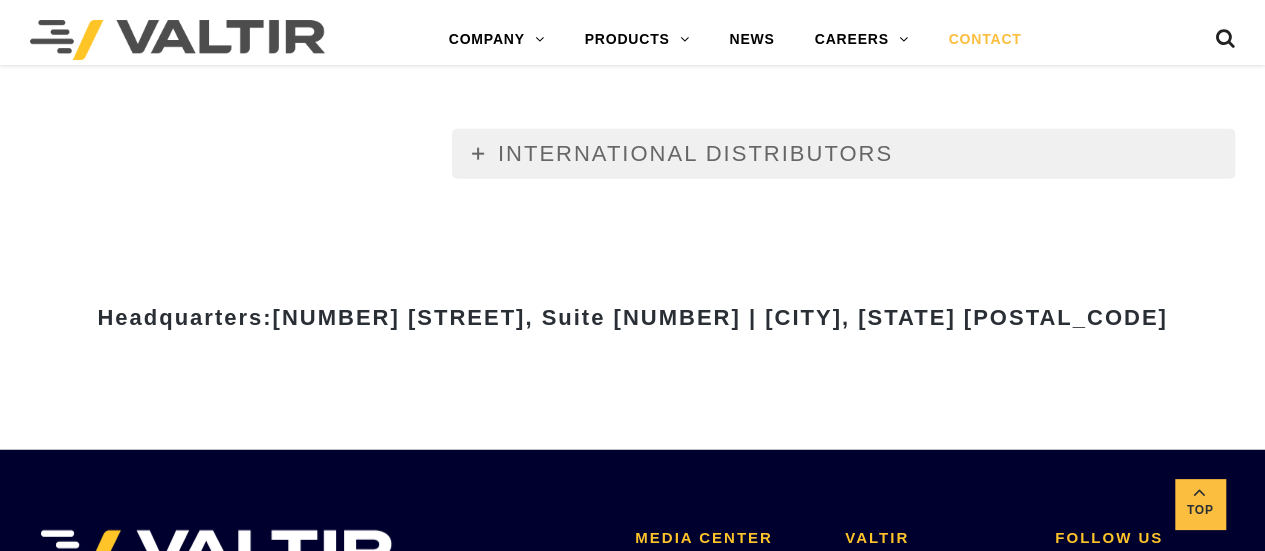 click on "INTERNATIONAL DISTRIBUTORS" at bounding box center (695, 153) 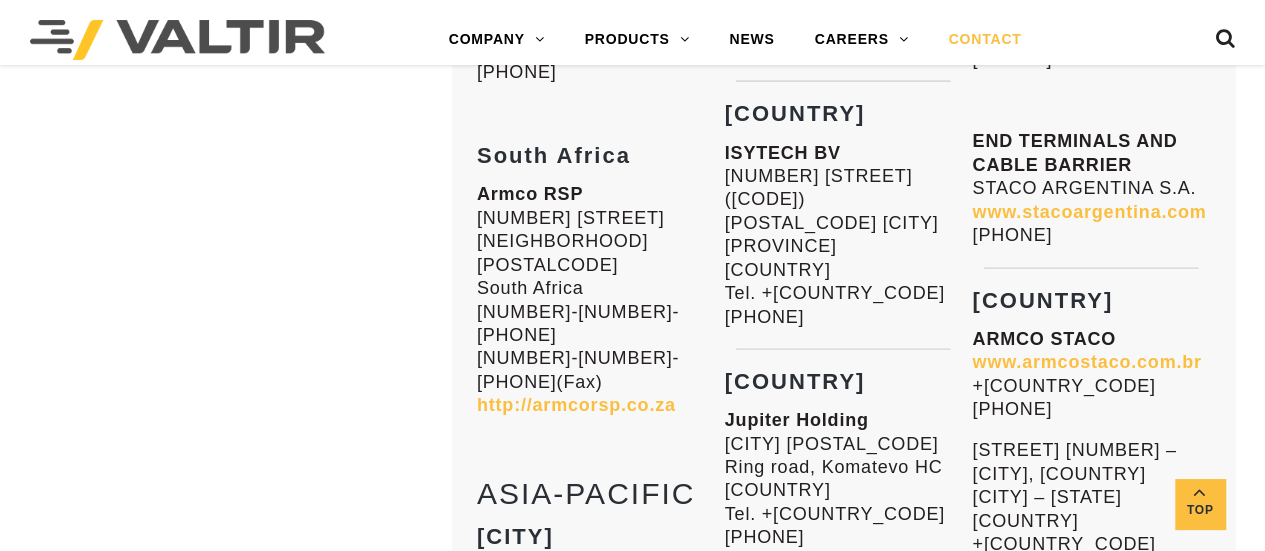 scroll, scrollTop: 2600, scrollLeft: 0, axis: vertical 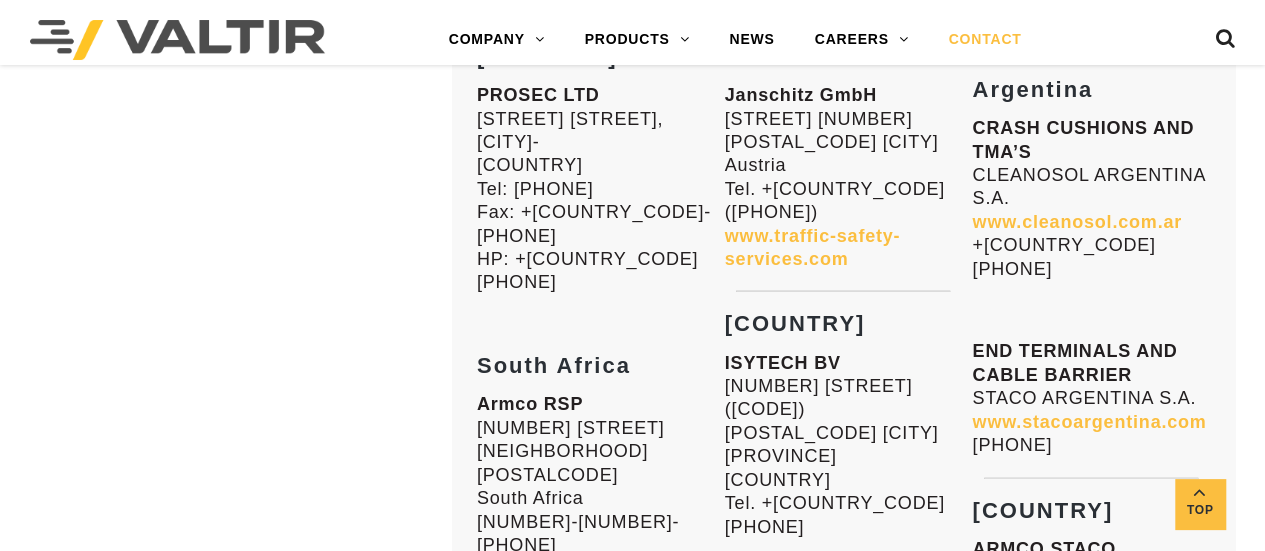 click at bounding box center (1225, 43) 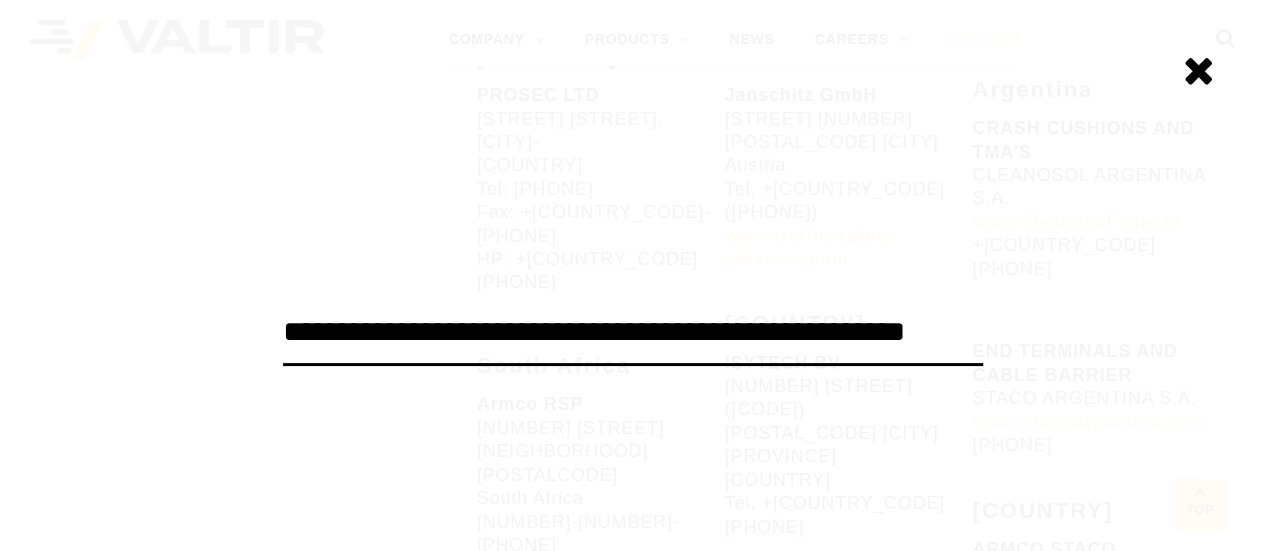 type on "**********" 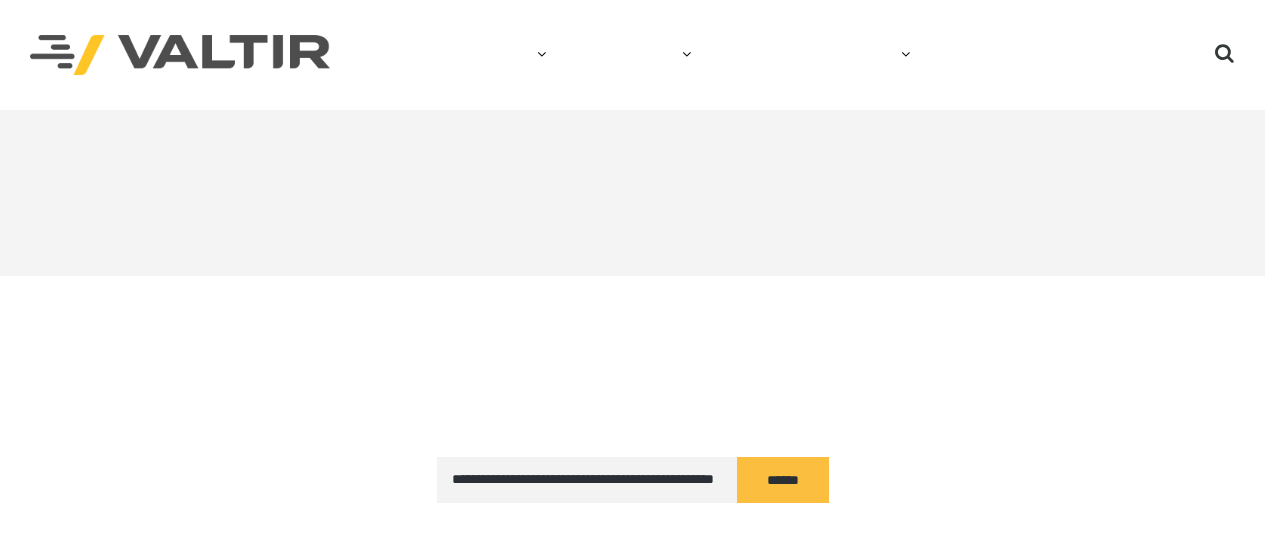 scroll, scrollTop: 0, scrollLeft: 0, axis: both 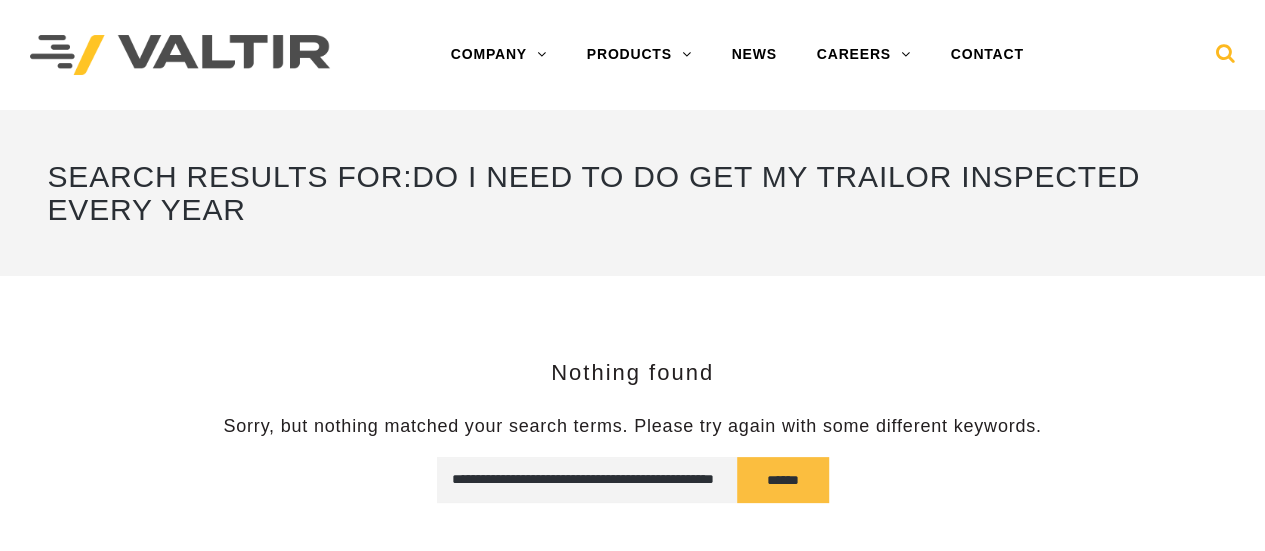 click at bounding box center [1225, 58] 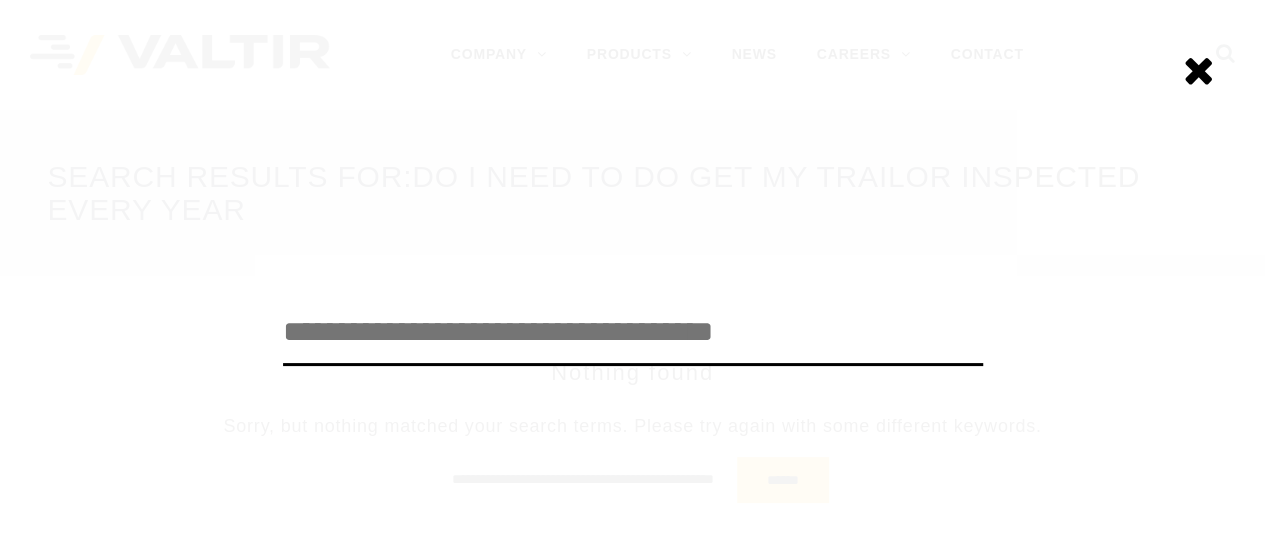 scroll, scrollTop: 100, scrollLeft: 0, axis: vertical 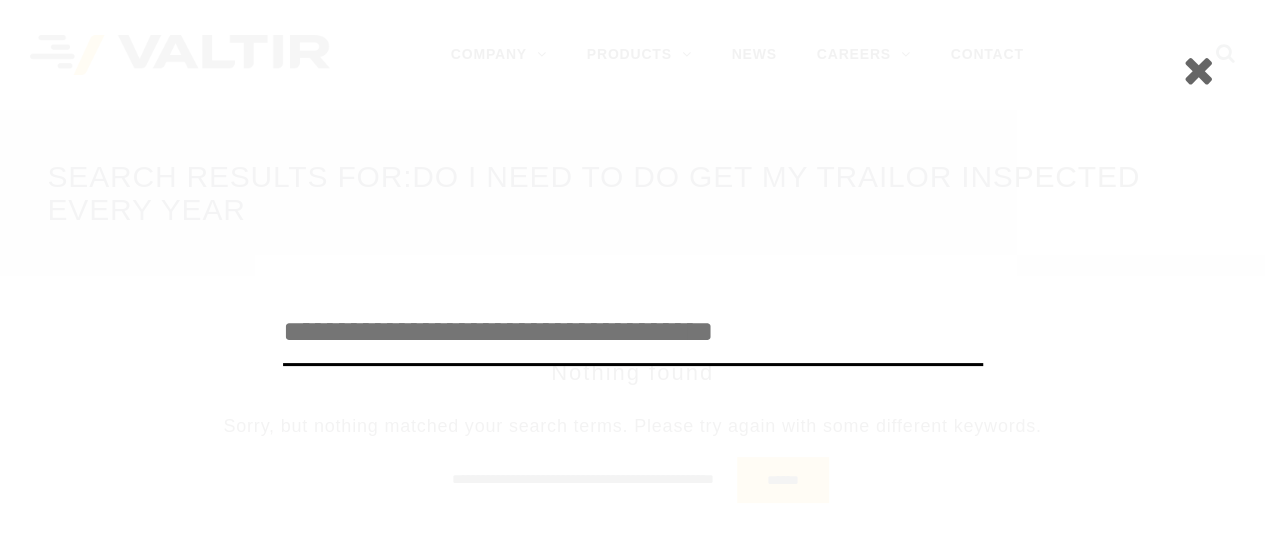click at bounding box center [1199, 70] 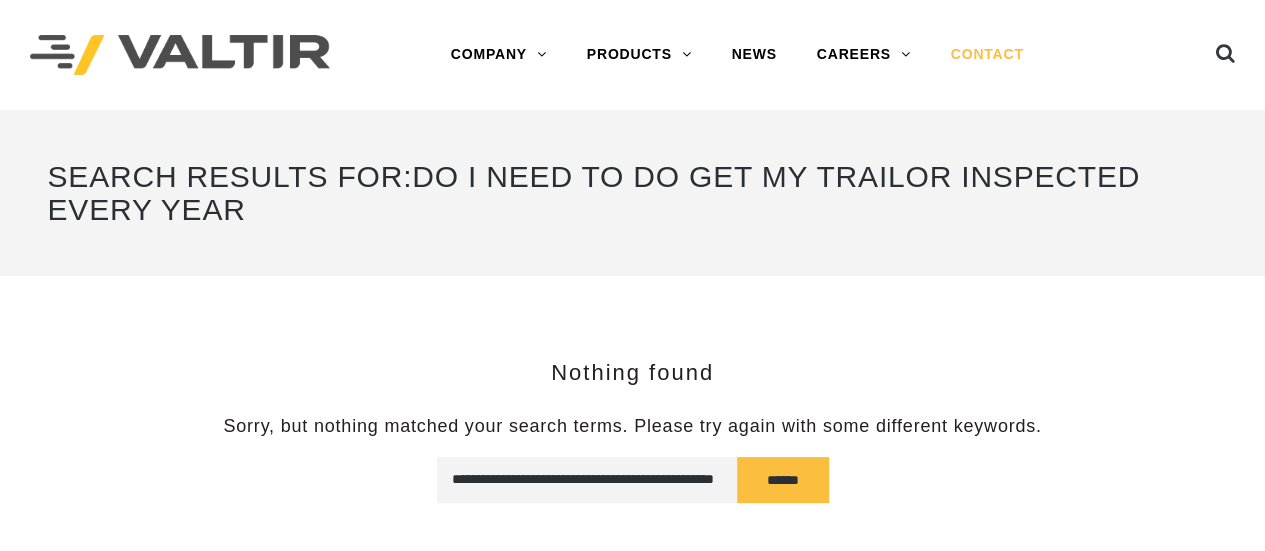 click on "CONTACT" at bounding box center (987, 55) 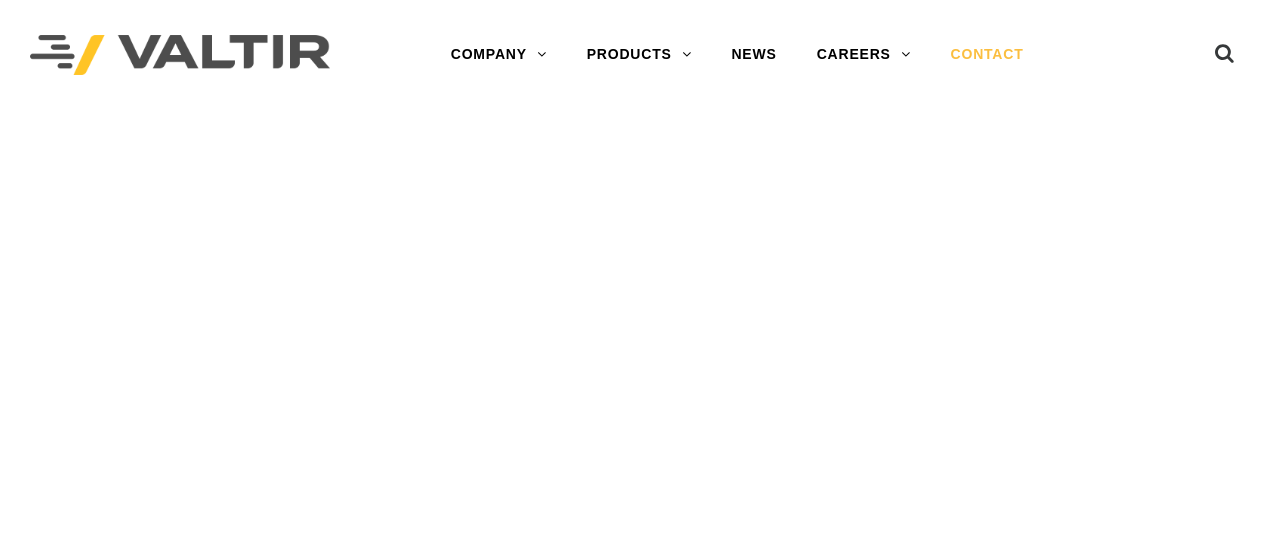 scroll, scrollTop: 0, scrollLeft: 0, axis: both 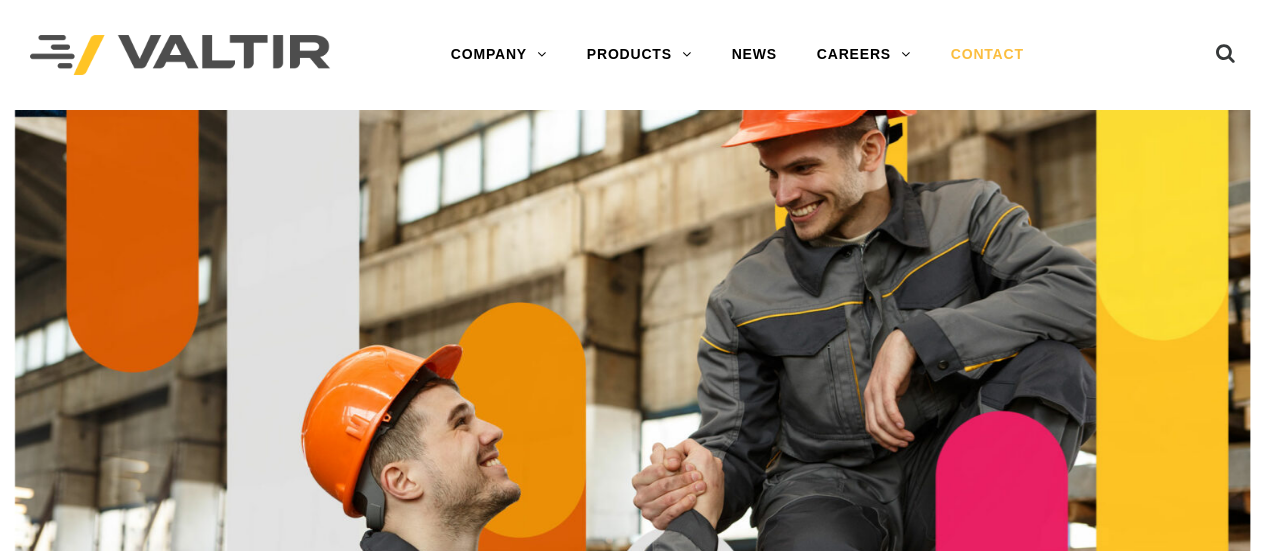 click on "CONTACT" at bounding box center [987, 55] 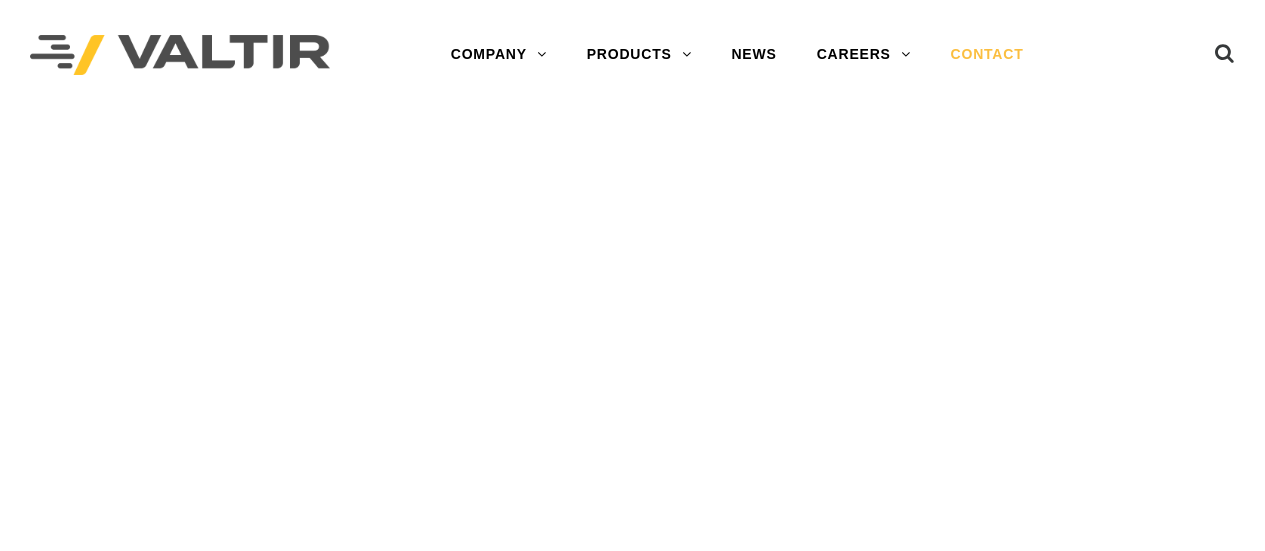 scroll, scrollTop: 0, scrollLeft: 0, axis: both 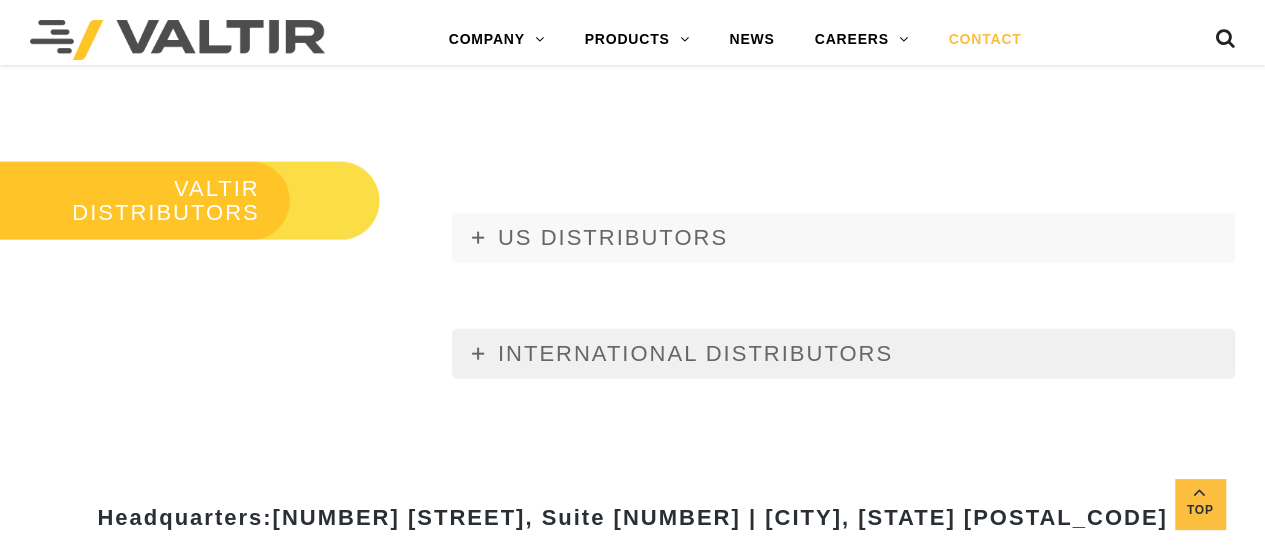 click on "INTERNATIONAL DISTRIBUTORS" at bounding box center (695, 353) 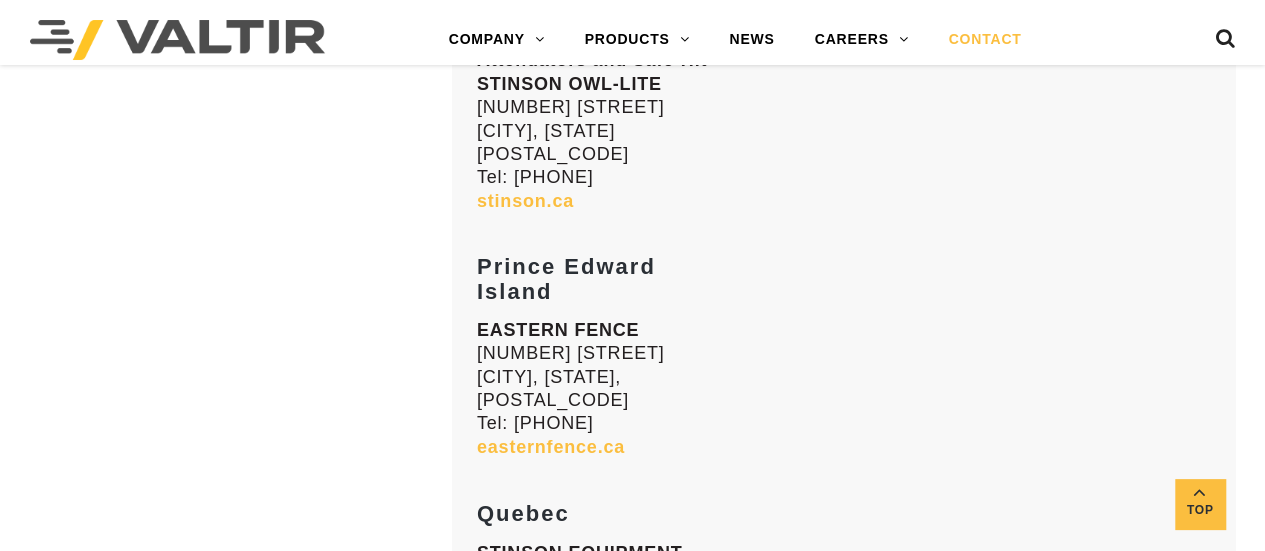 scroll, scrollTop: 9100, scrollLeft: 0, axis: vertical 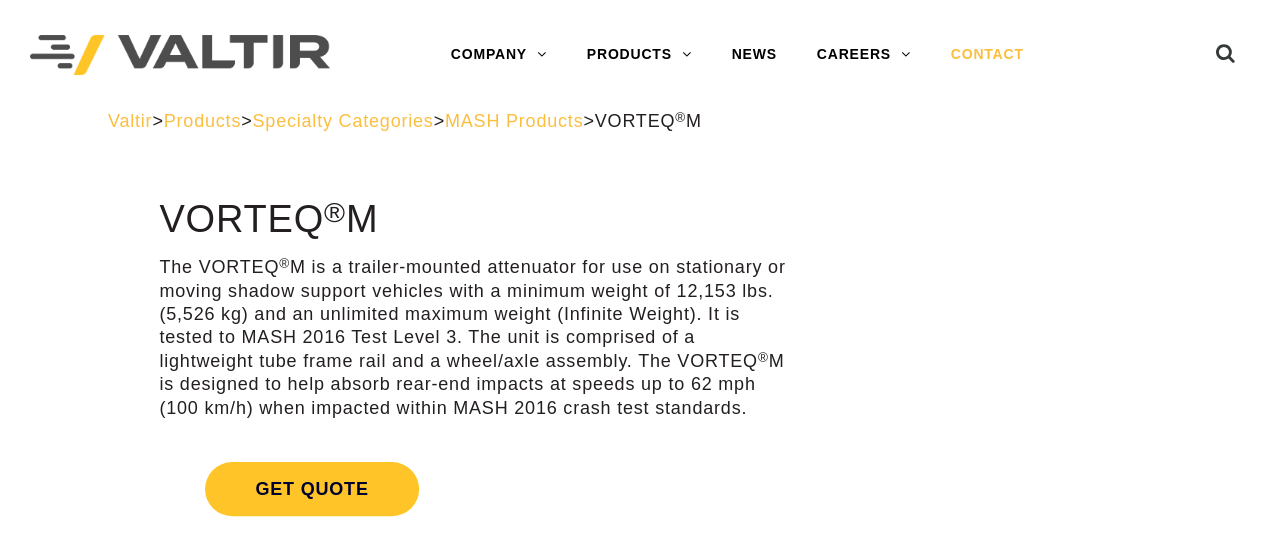 click on "CONTACT" at bounding box center (987, 55) 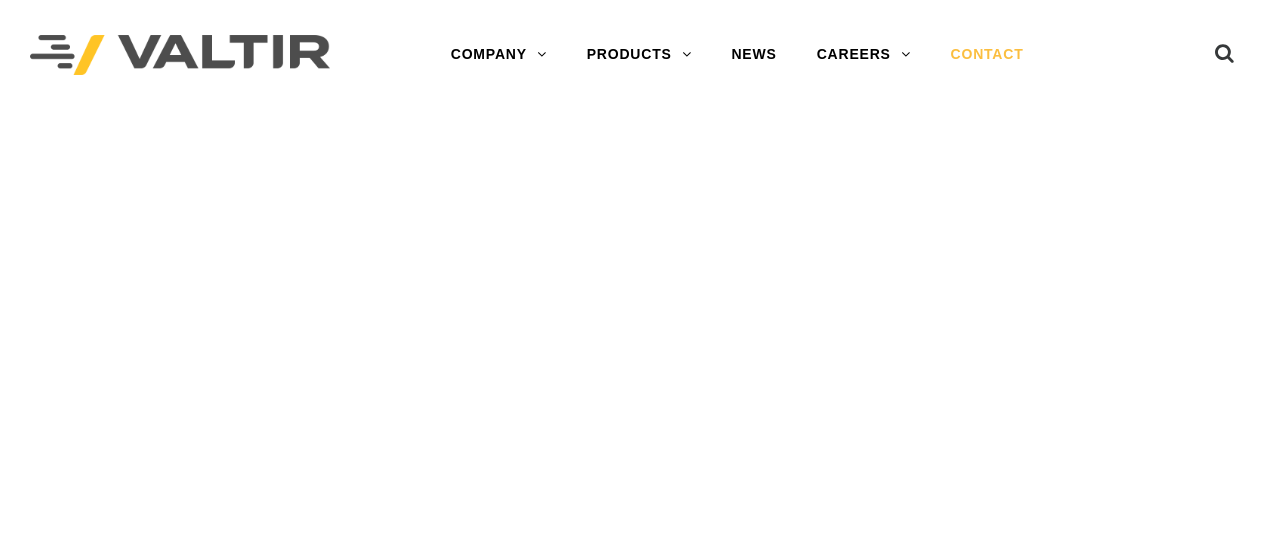 scroll, scrollTop: 0, scrollLeft: 0, axis: both 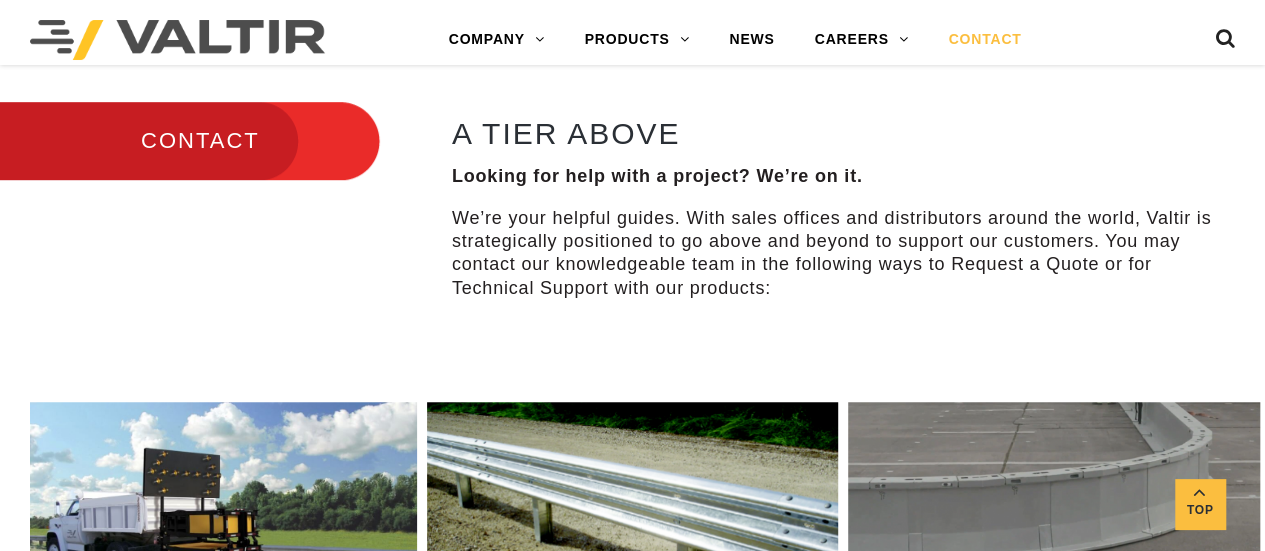 click on "We’re your helpful guides. With sales offices and distributors around the world, Valtir is strategically positioned to go above and beyond to support our customers. You may contact our knowledgeable team in the following ways to Request a Quote or for Technical Support with our products:" at bounding box center [831, 254] 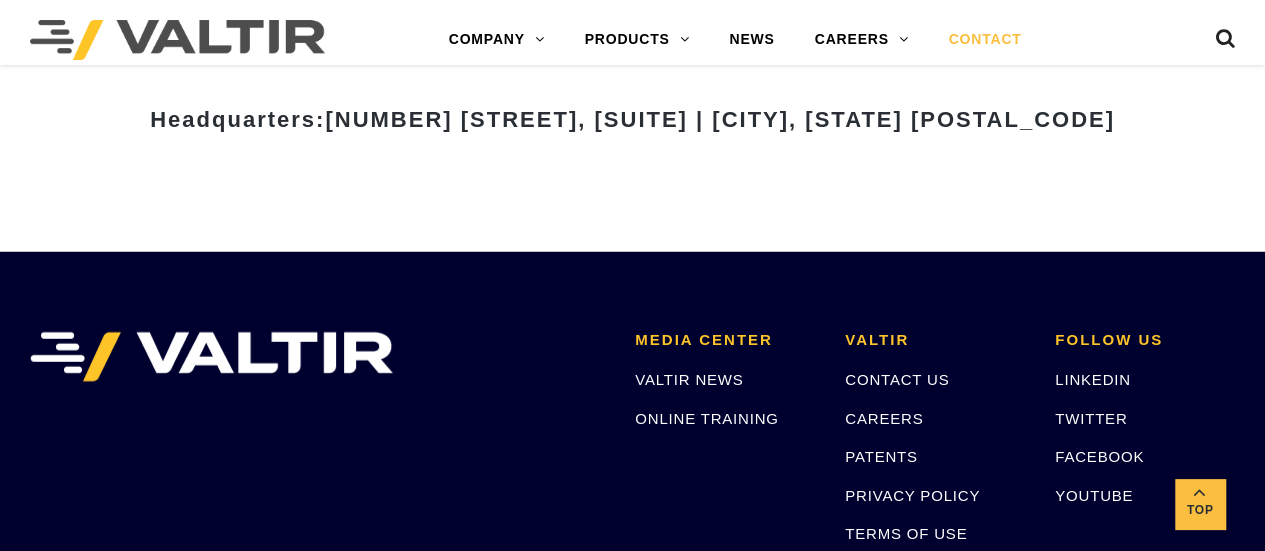 scroll, scrollTop: 2800, scrollLeft: 0, axis: vertical 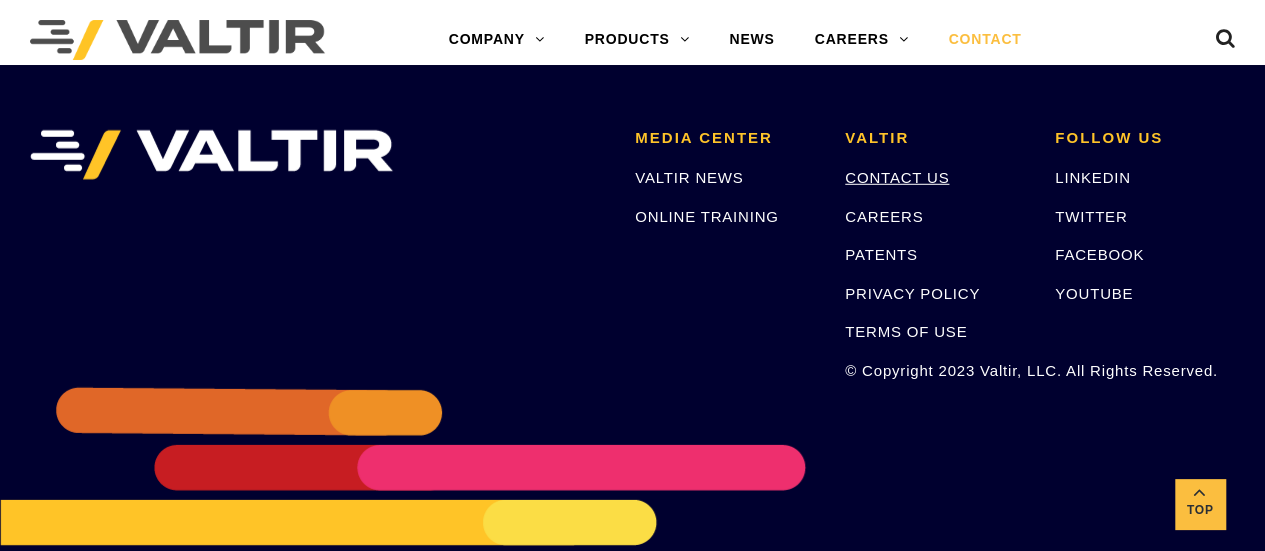 click on "CONTACT US" at bounding box center [897, 177] 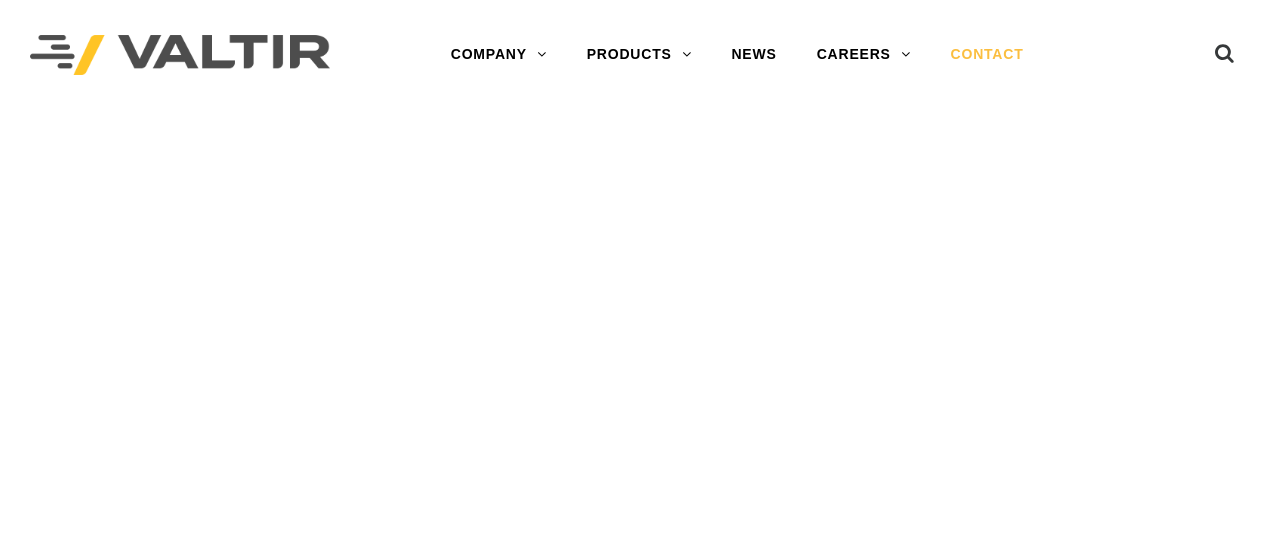 scroll, scrollTop: 0, scrollLeft: 0, axis: both 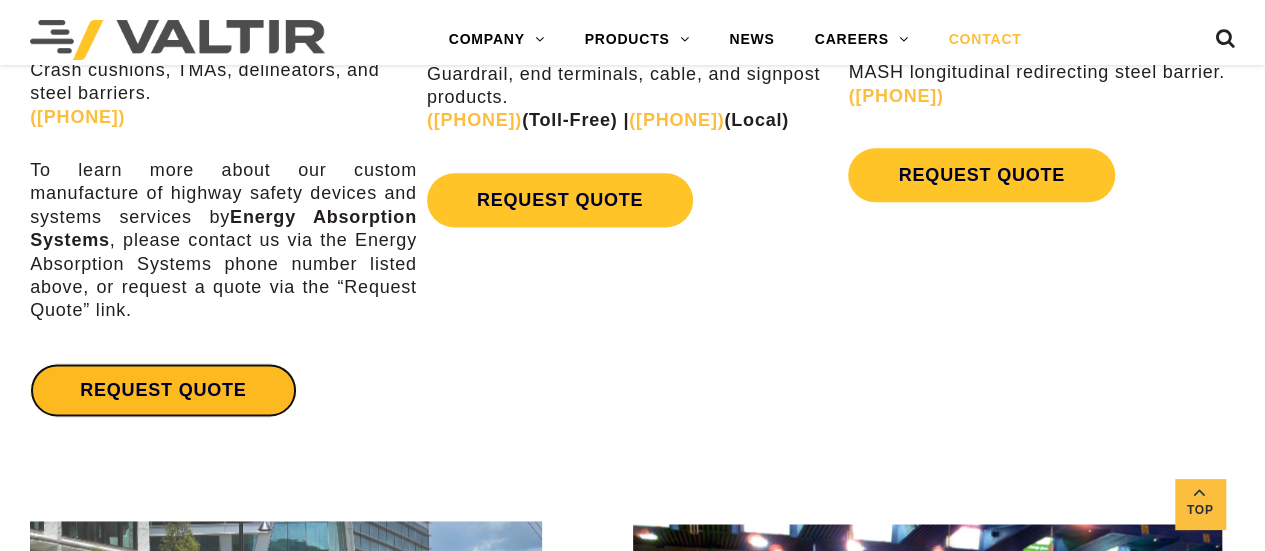 click on "REQUEST QUOTE" at bounding box center (163, 390) 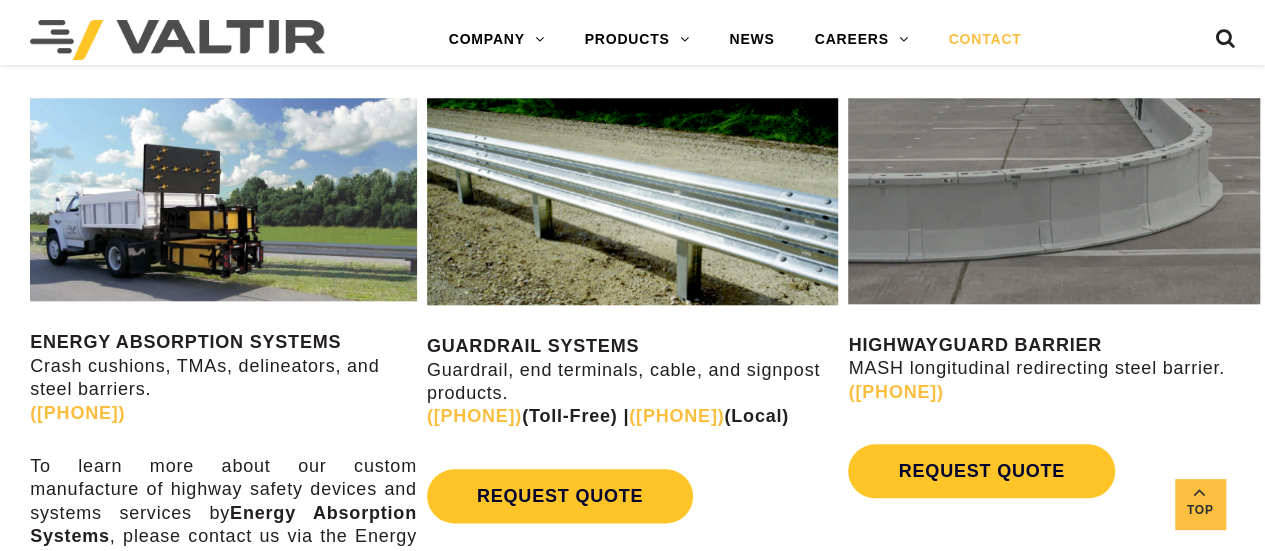 scroll, scrollTop: 900, scrollLeft: 0, axis: vertical 